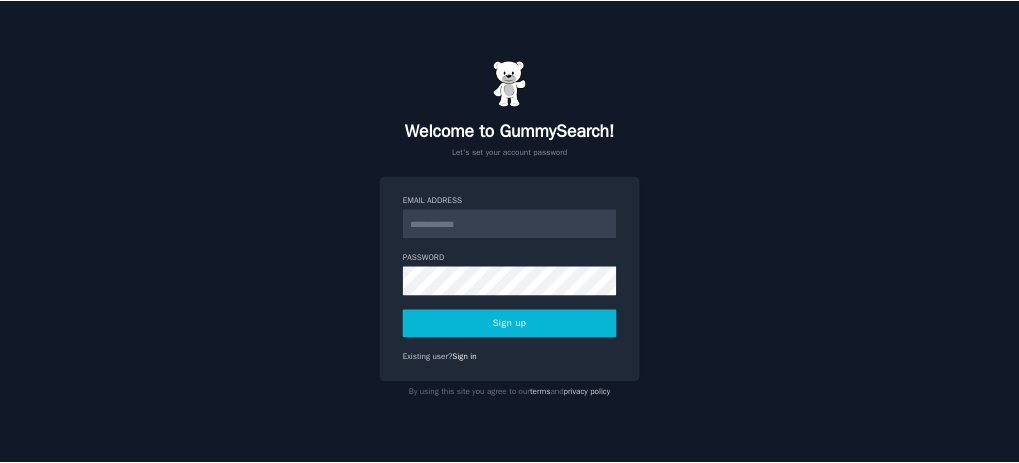 scroll, scrollTop: 0, scrollLeft: 0, axis: both 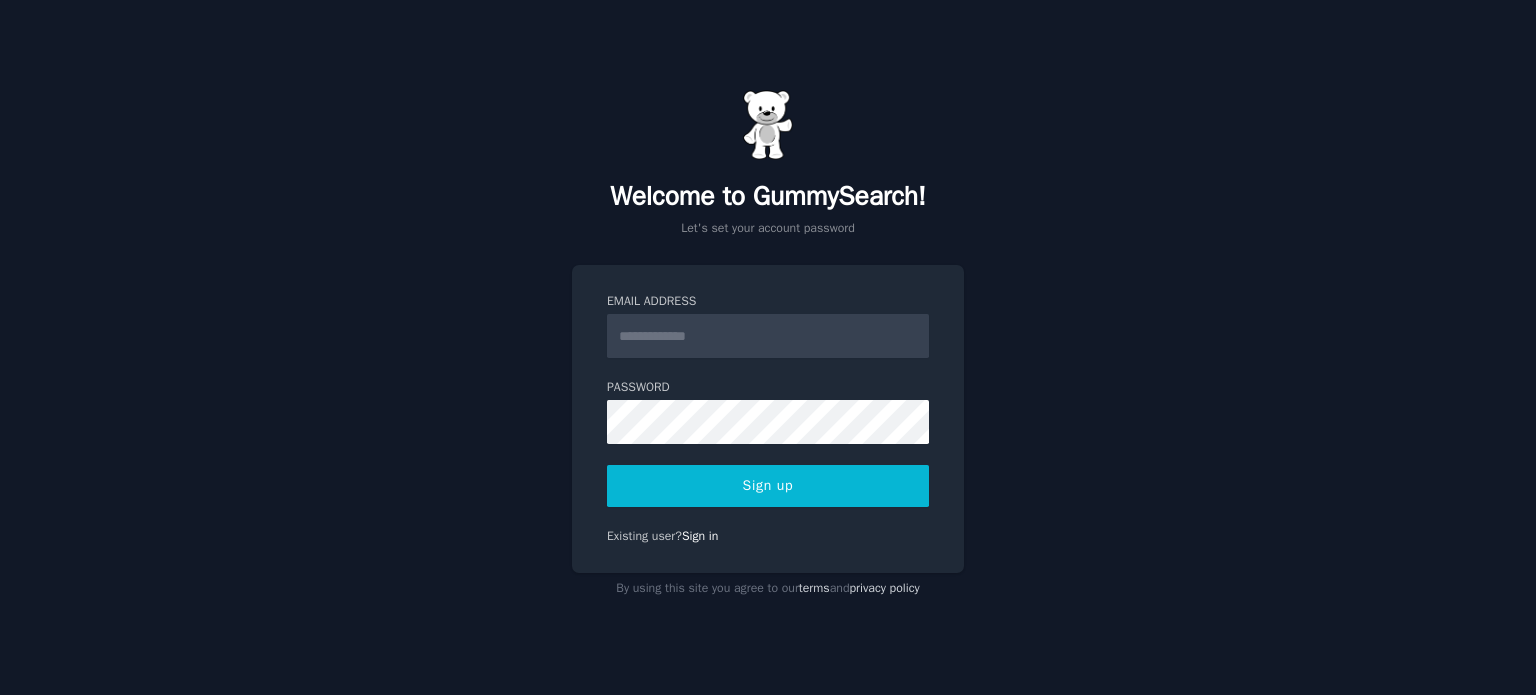 click on "Email Address" at bounding box center (768, 336) 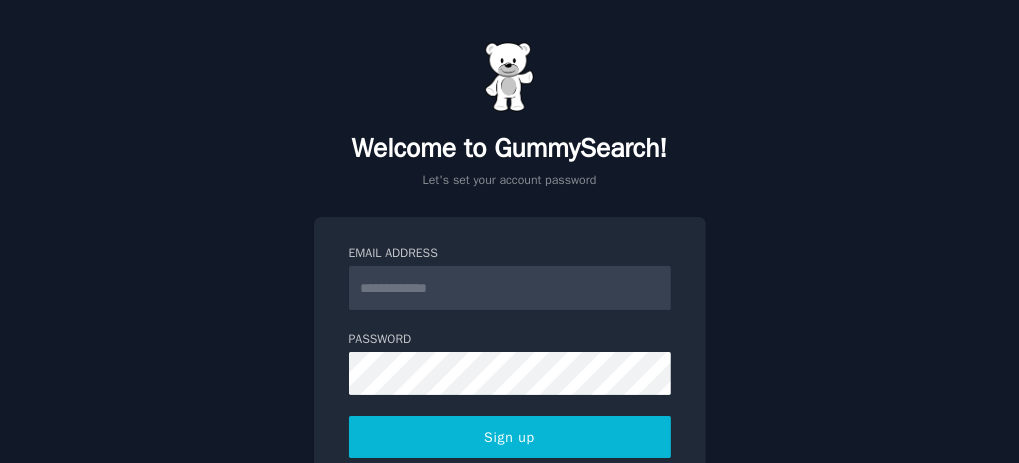 drag, startPoint x: 1522, startPoint y: 0, endPoint x: 264, endPoint y: 292, distance: 1291.4442 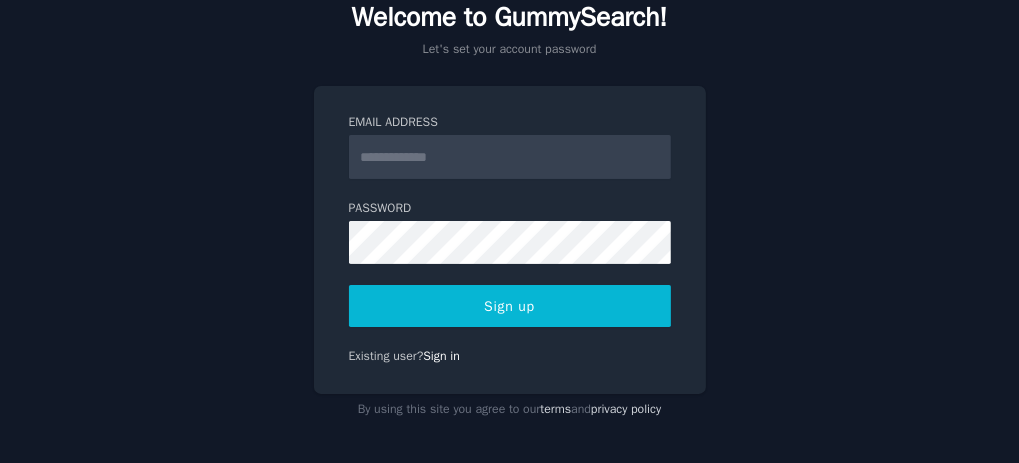 scroll, scrollTop: 133, scrollLeft: 0, axis: vertical 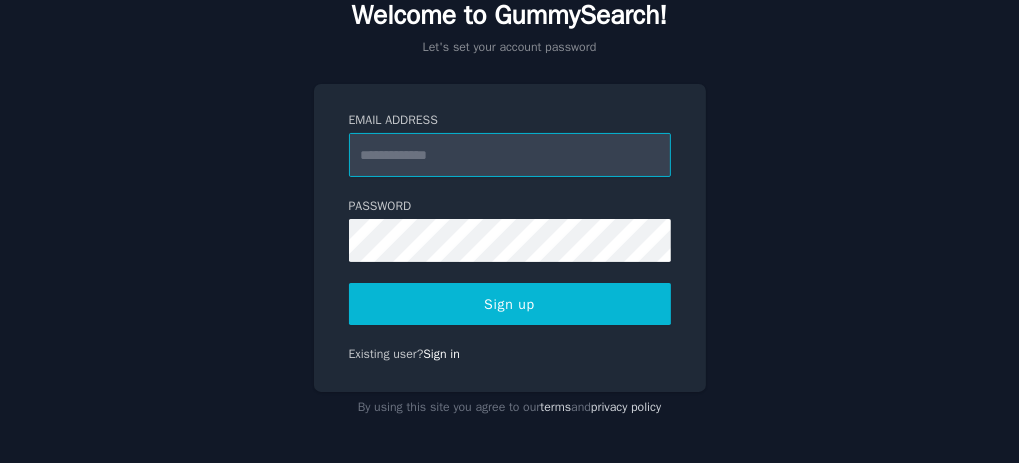 click on "Email Address" at bounding box center [510, 155] 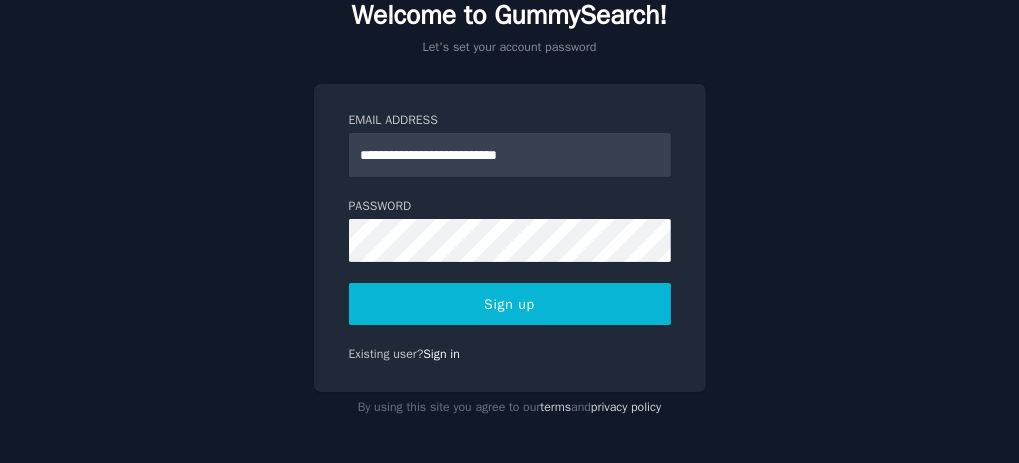 click on "Sign up" at bounding box center [510, 304] 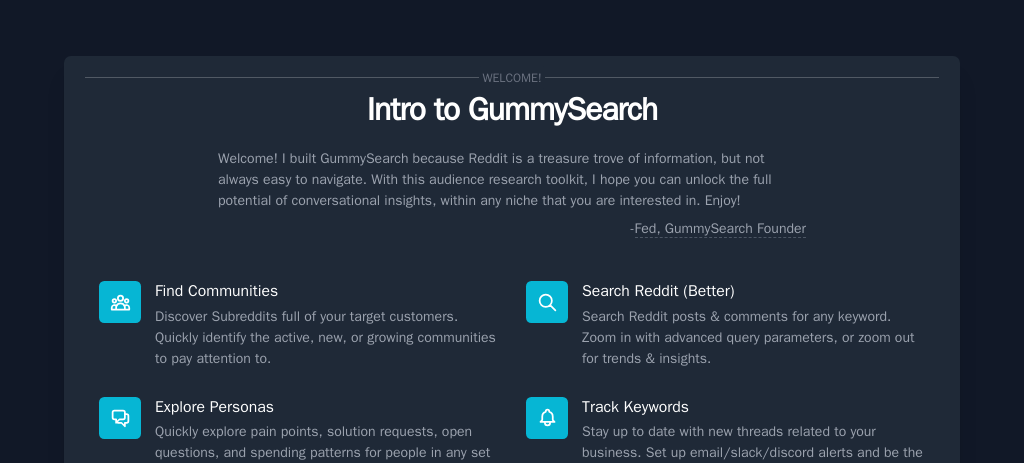 scroll, scrollTop: 0, scrollLeft: 0, axis: both 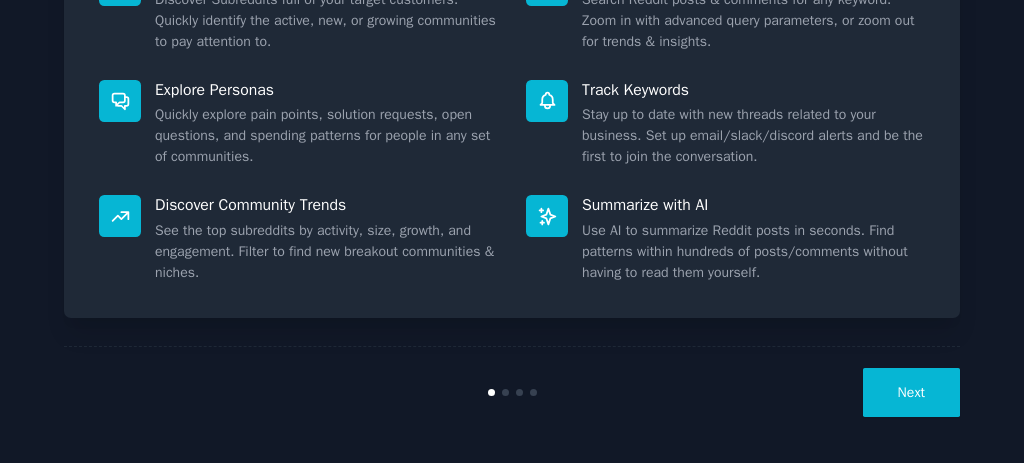 click on "Next" at bounding box center [911, 392] 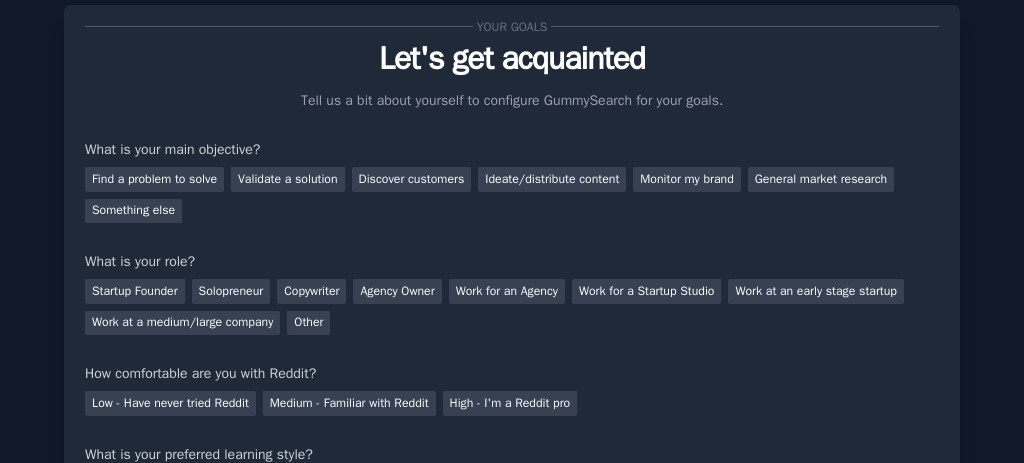 scroll, scrollTop: 0, scrollLeft: 0, axis: both 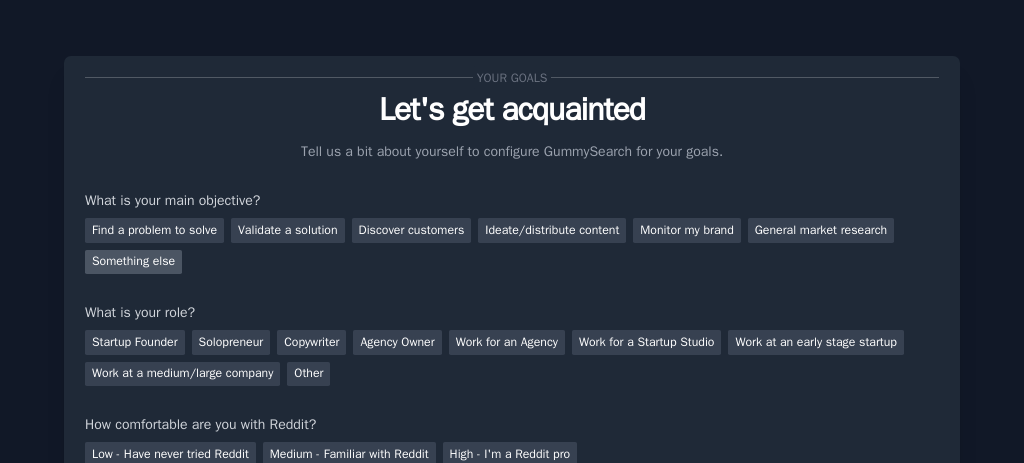 click on "Something else" at bounding box center (133, 262) 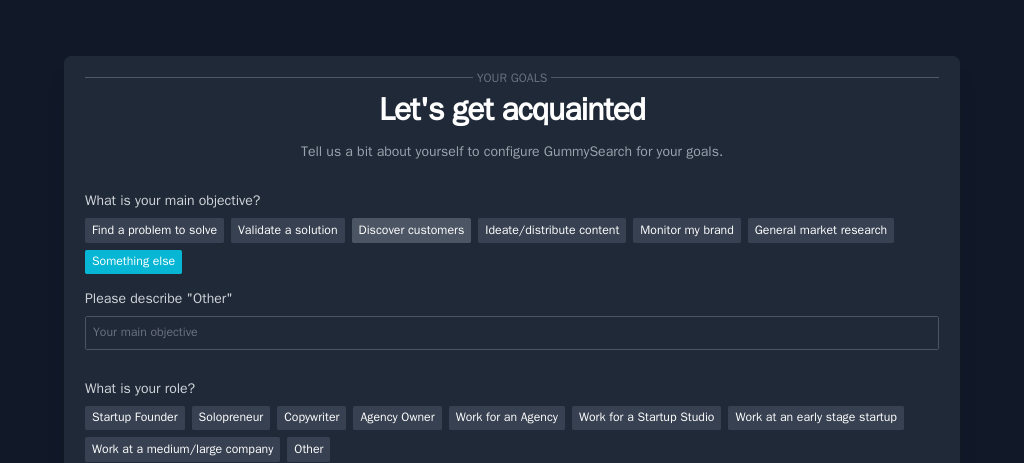 click on "Discover customers" at bounding box center [412, 230] 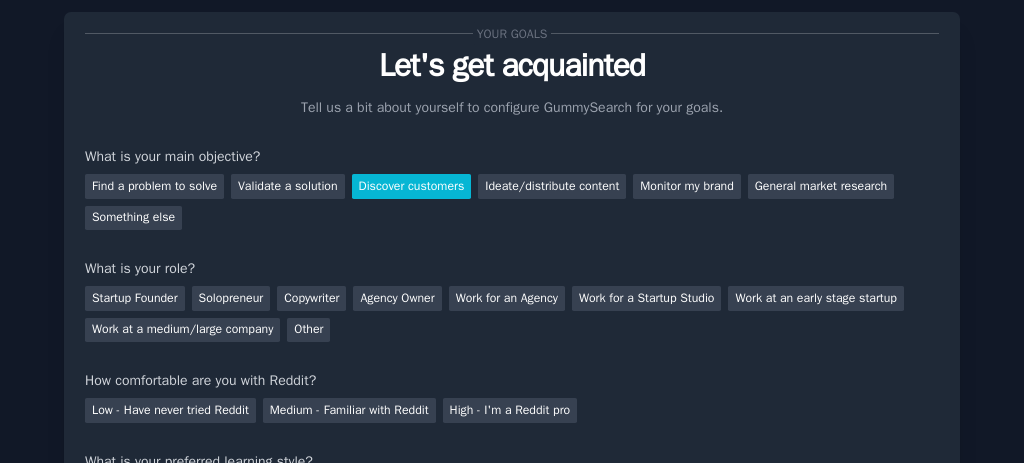 scroll, scrollTop: 66, scrollLeft: 0, axis: vertical 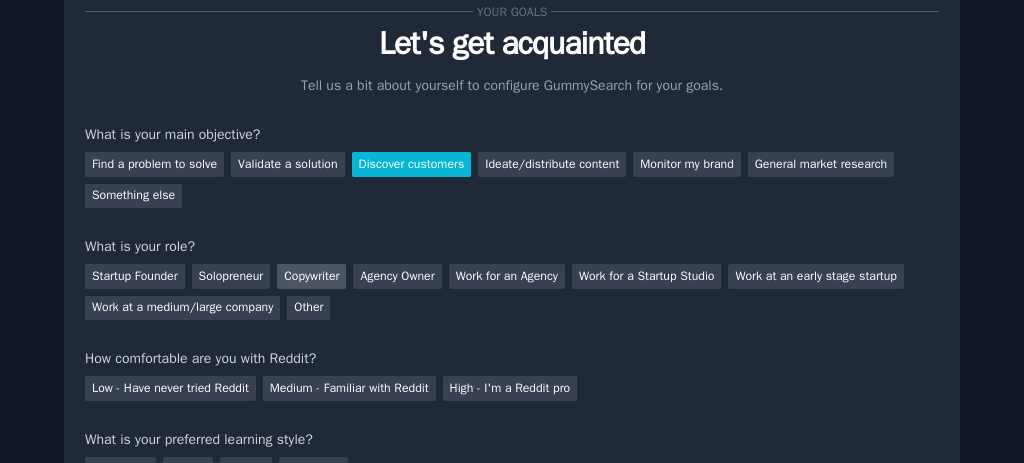 click on "Copywriter" at bounding box center [311, 276] 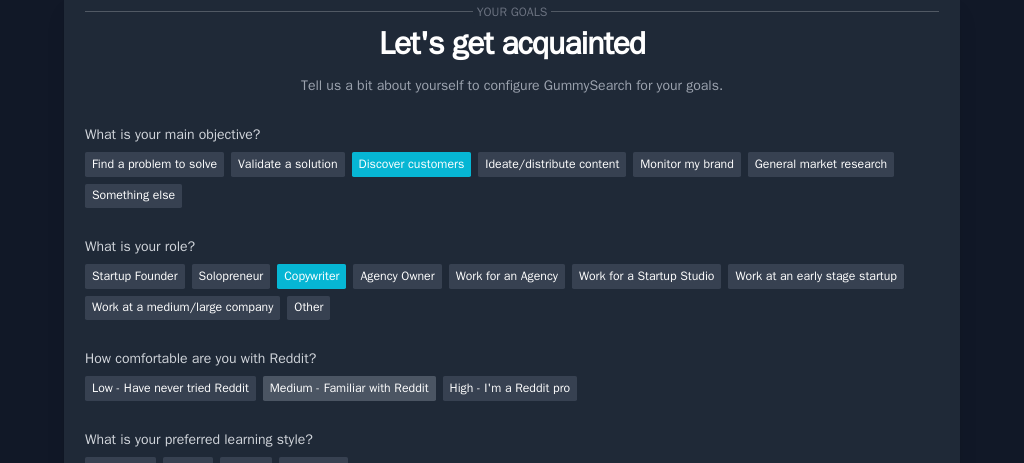 click on "Medium - Familiar with Reddit" at bounding box center (349, 388) 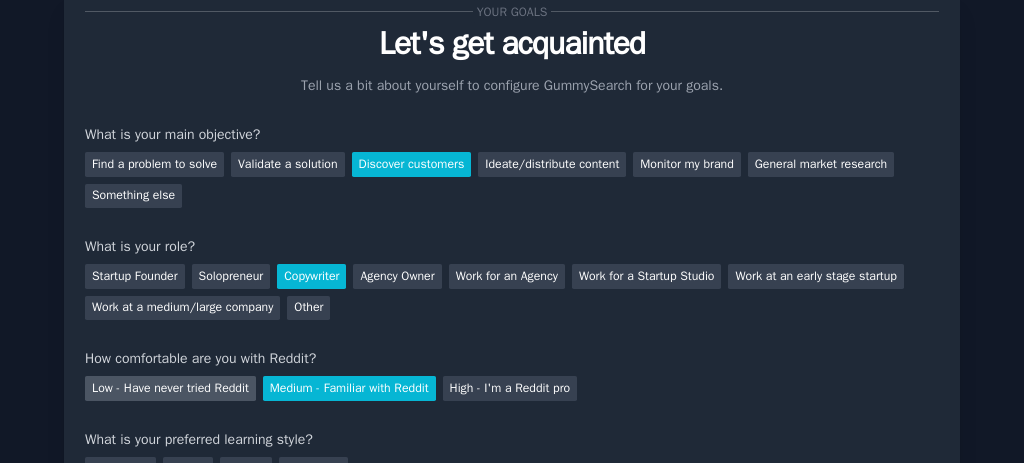 click on "Low - Have never tried Reddit" at bounding box center (170, 388) 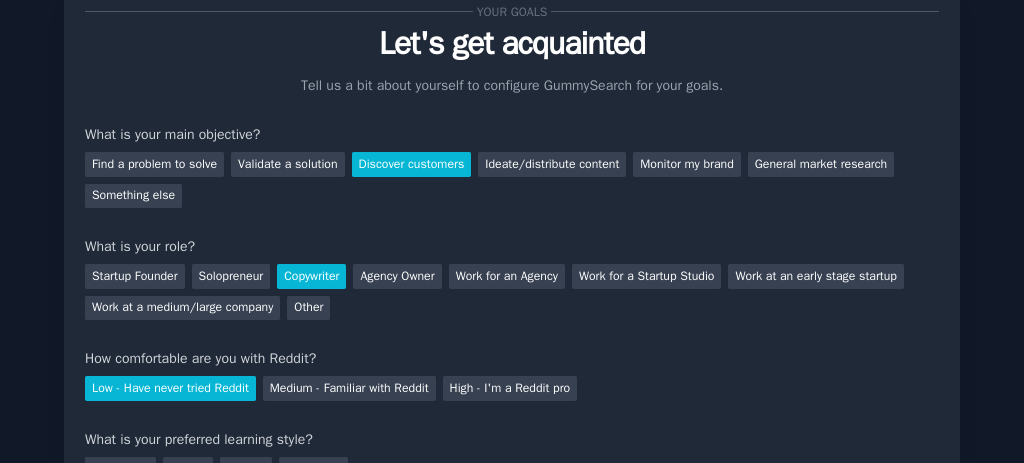 scroll, scrollTop: 251, scrollLeft: 0, axis: vertical 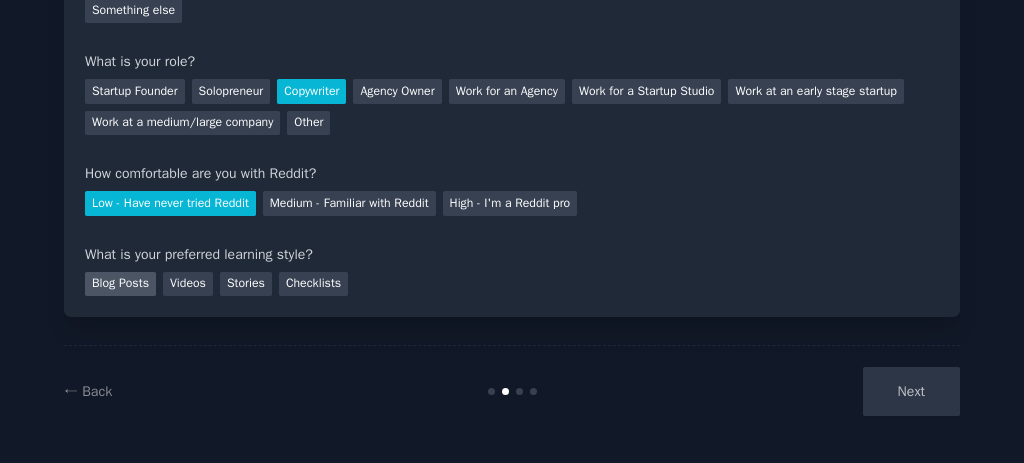 click on "Blog Posts" at bounding box center (120, 284) 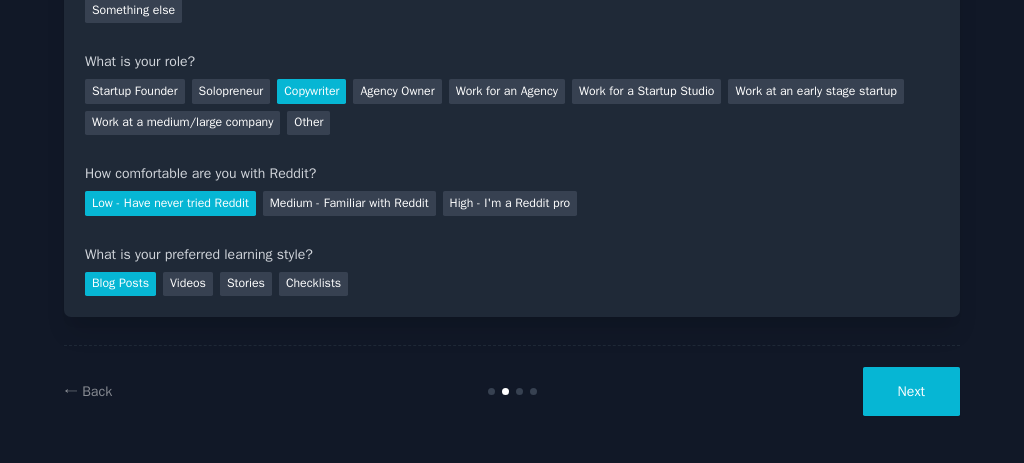 click on "Next" at bounding box center (911, 391) 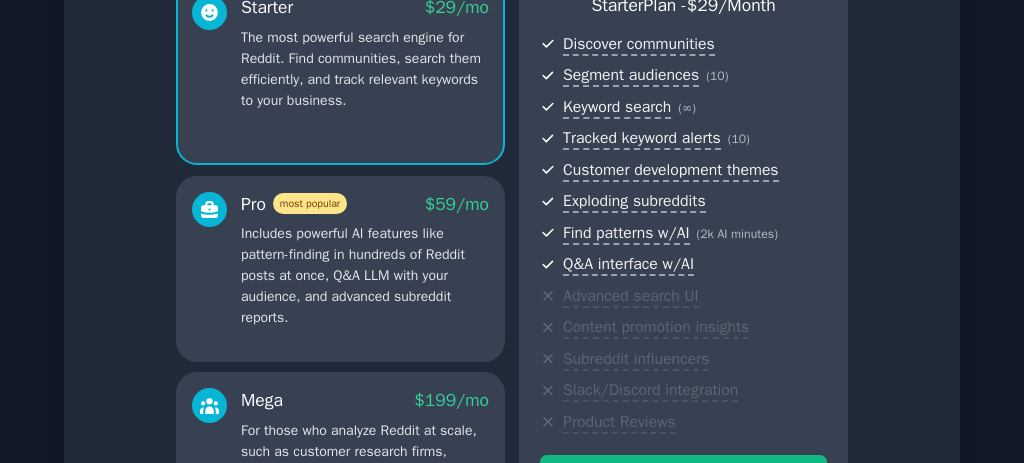 scroll, scrollTop: 400, scrollLeft: 0, axis: vertical 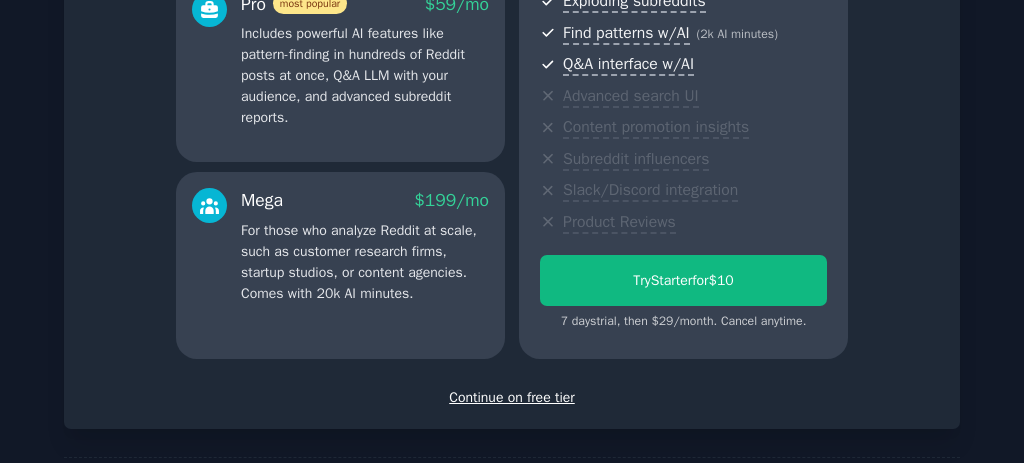 click on "Continue on free tier" at bounding box center (512, 397) 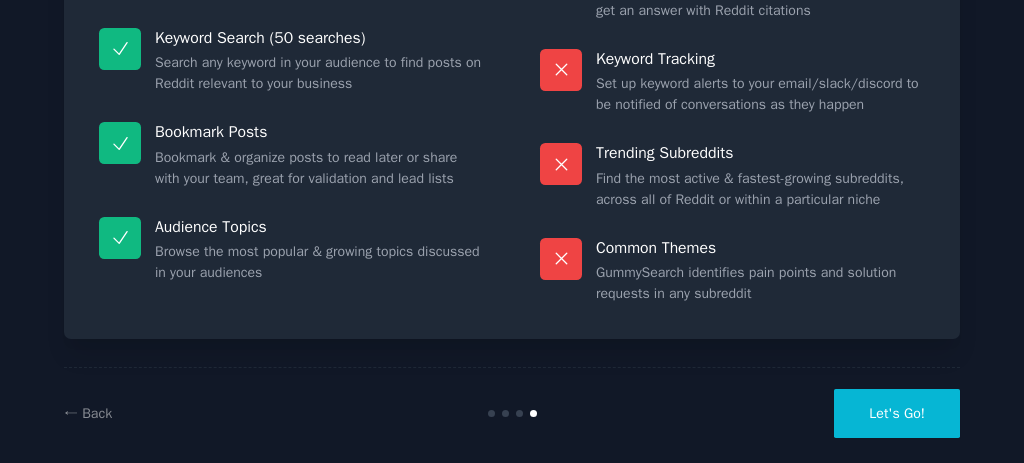 scroll, scrollTop: 314, scrollLeft: 0, axis: vertical 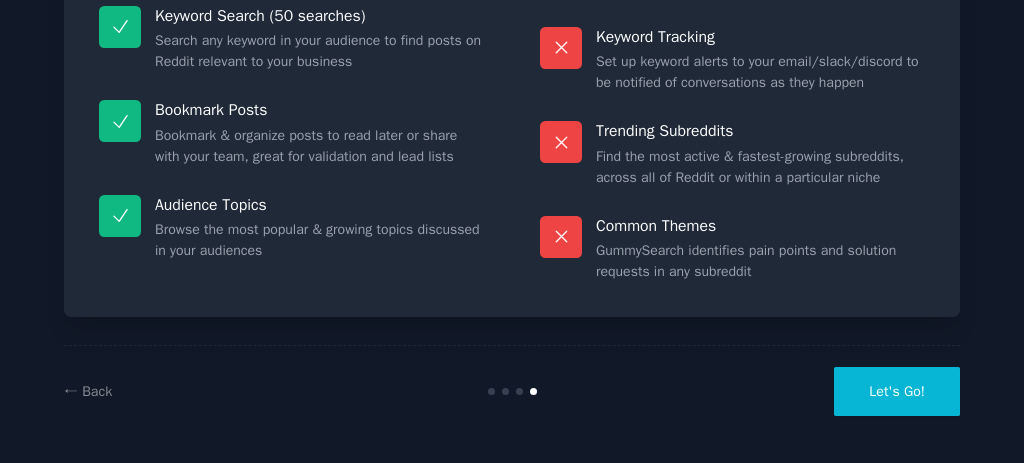 click on "Let's Go!" at bounding box center (897, 391) 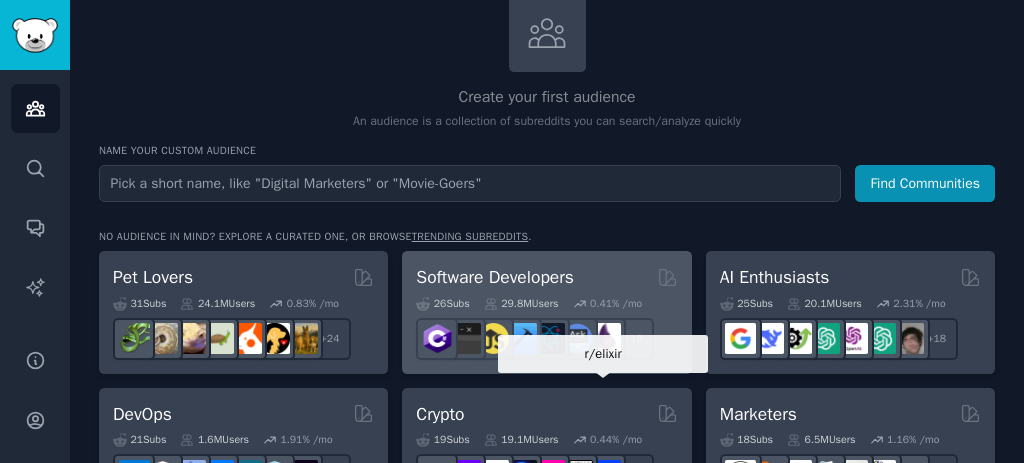 scroll, scrollTop: 133, scrollLeft: 0, axis: vertical 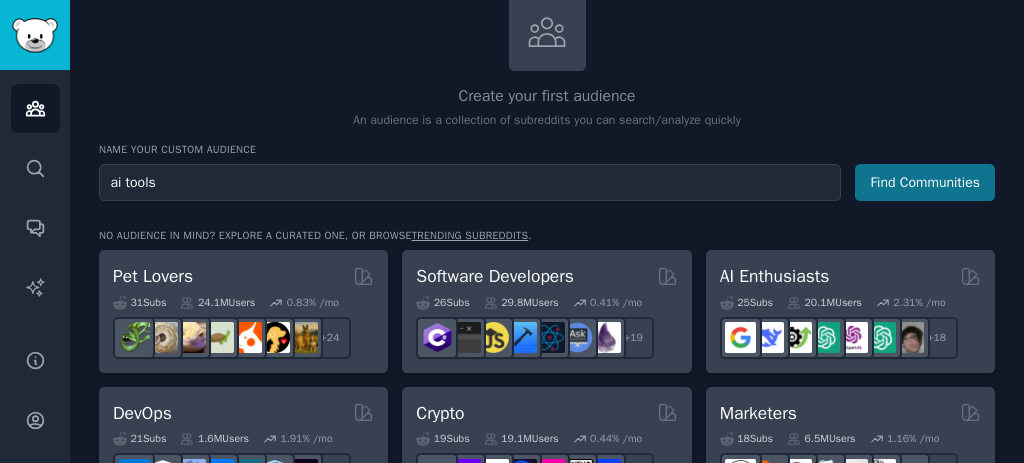type on "ai tools" 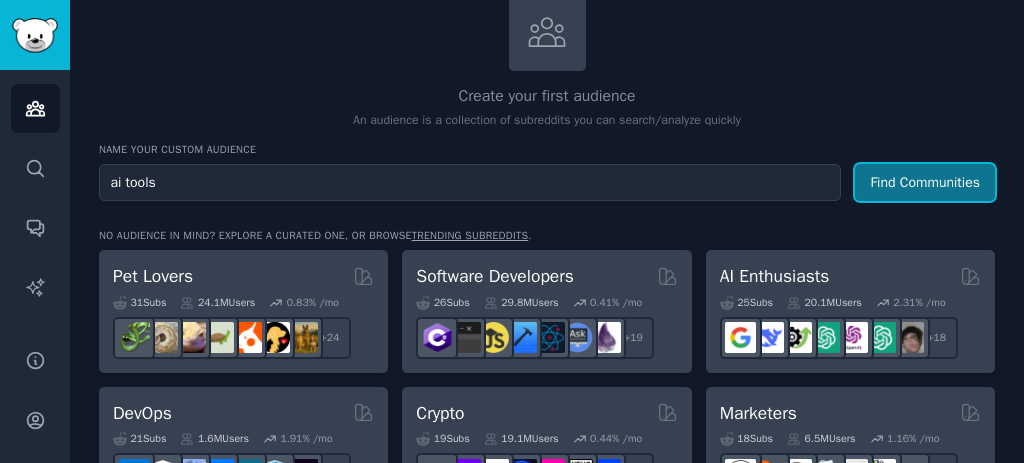 click on "Find Communities" at bounding box center [925, 182] 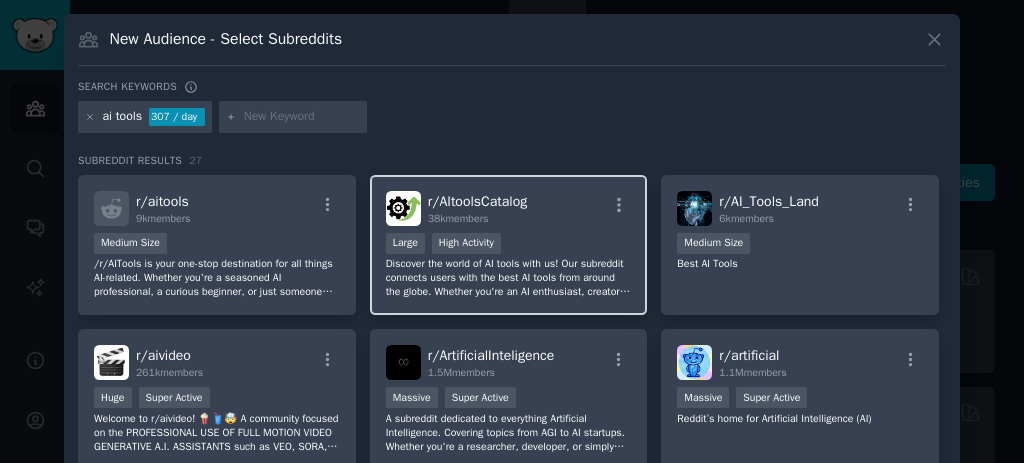 click on "Large High Activity" at bounding box center (509, 245) 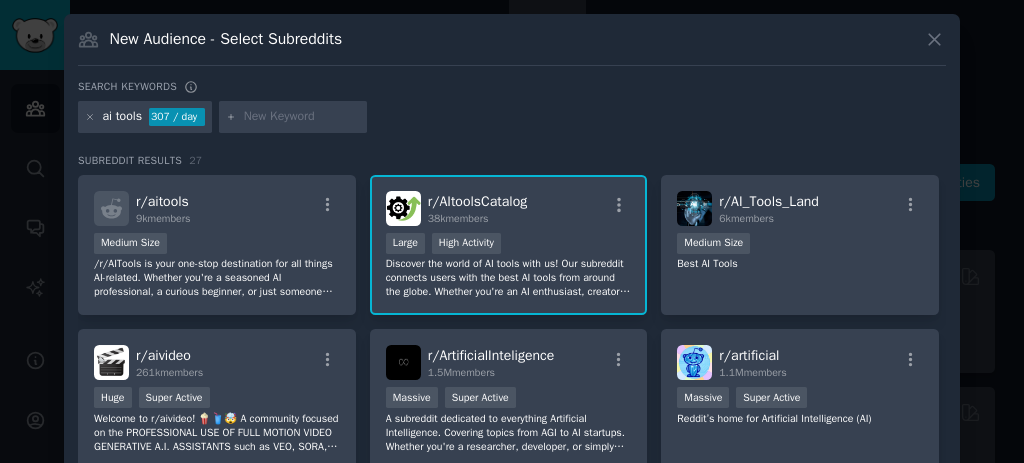 drag, startPoint x: 518, startPoint y: 196, endPoint x: 487, endPoint y: 200, distance: 31.257 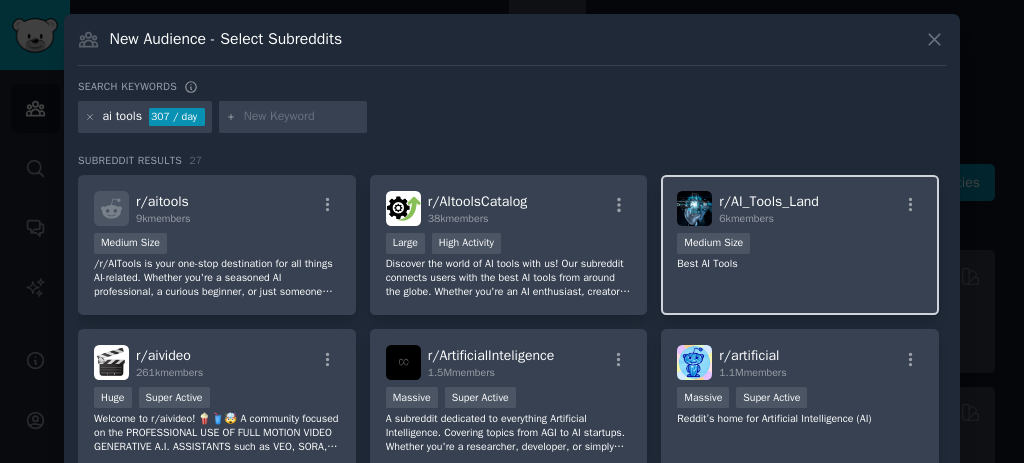 click on "r/ AI_Tools_Land 6k  members 1000 - 10,000 members Medium Size Best AI Tools" at bounding box center (800, 245) 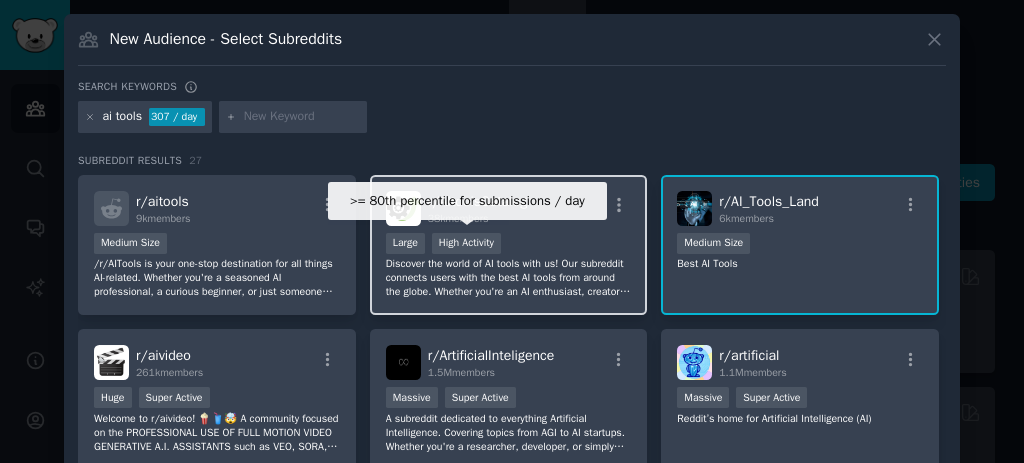 click on "High Activity" at bounding box center [466, 243] 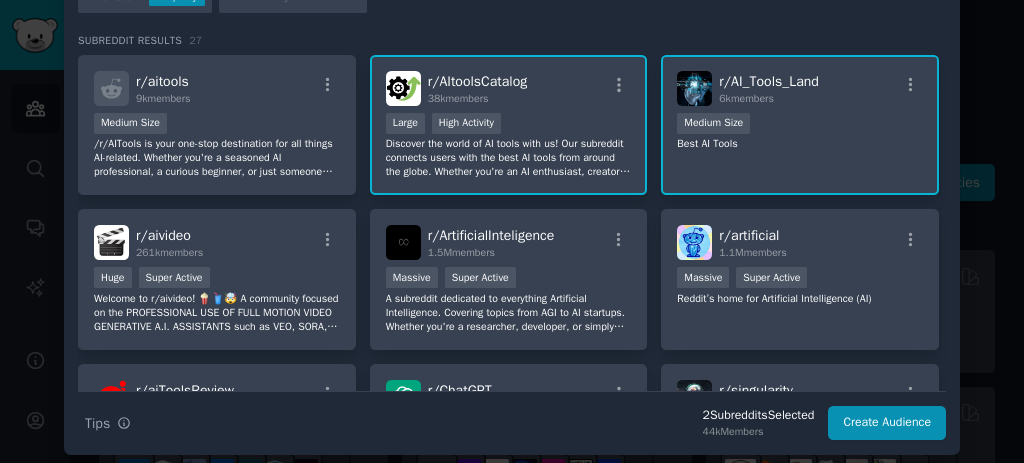 scroll, scrollTop: 123, scrollLeft: 0, axis: vertical 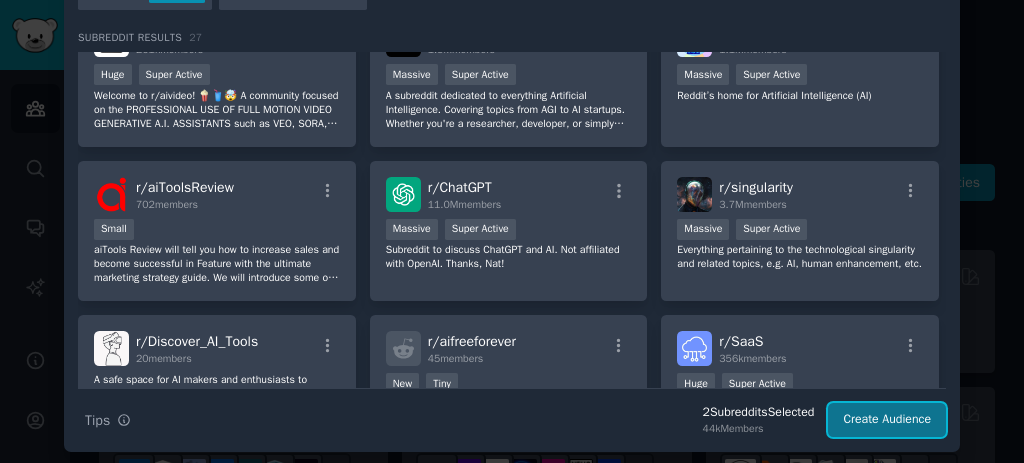 click on "Create Audience" at bounding box center [887, 420] 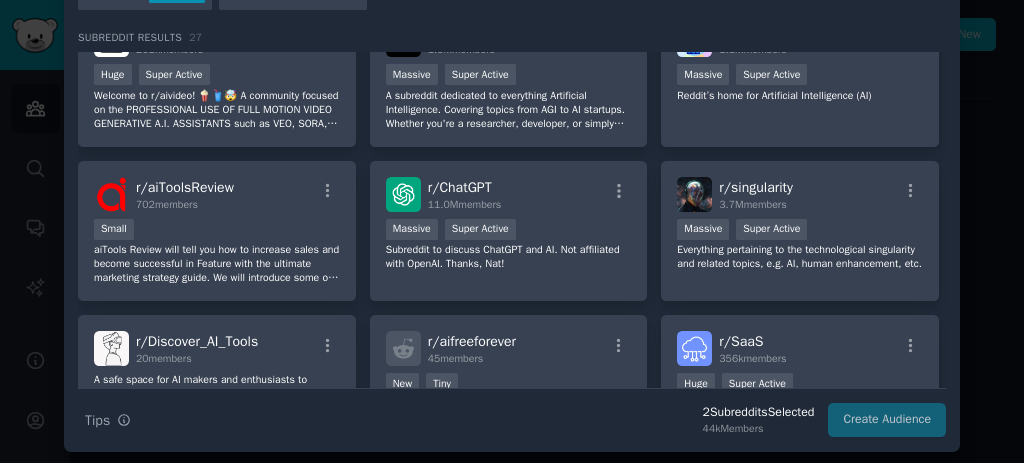 scroll, scrollTop: 0, scrollLeft: 0, axis: both 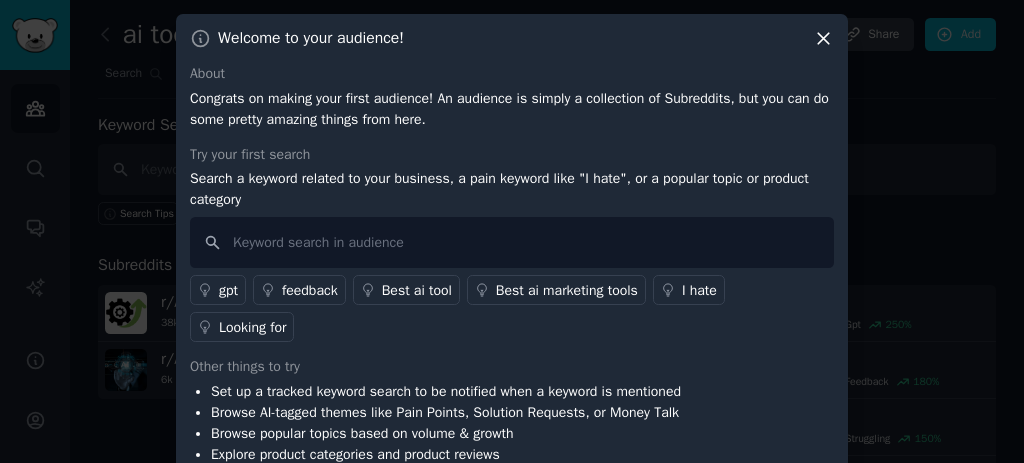 click on "Best ai tool" at bounding box center (417, 290) 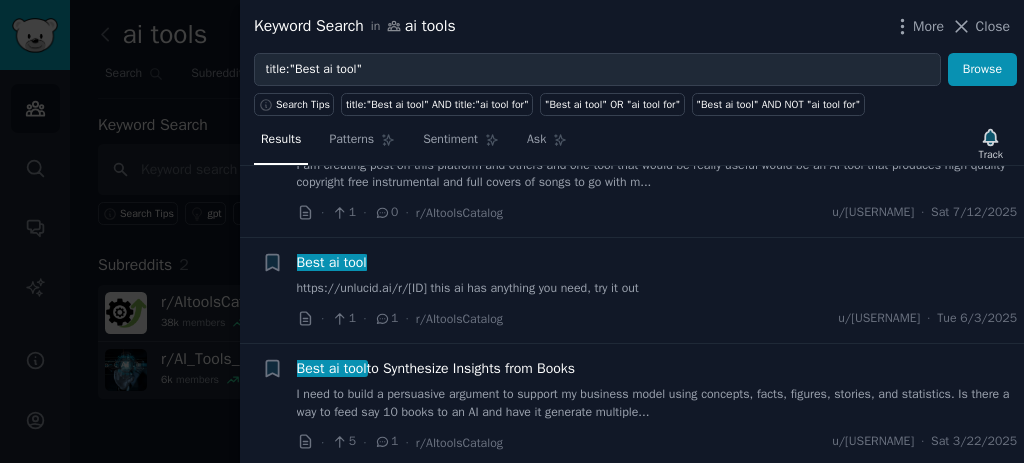 scroll, scrollTop: 0, scrollLeft: 0, axis: both 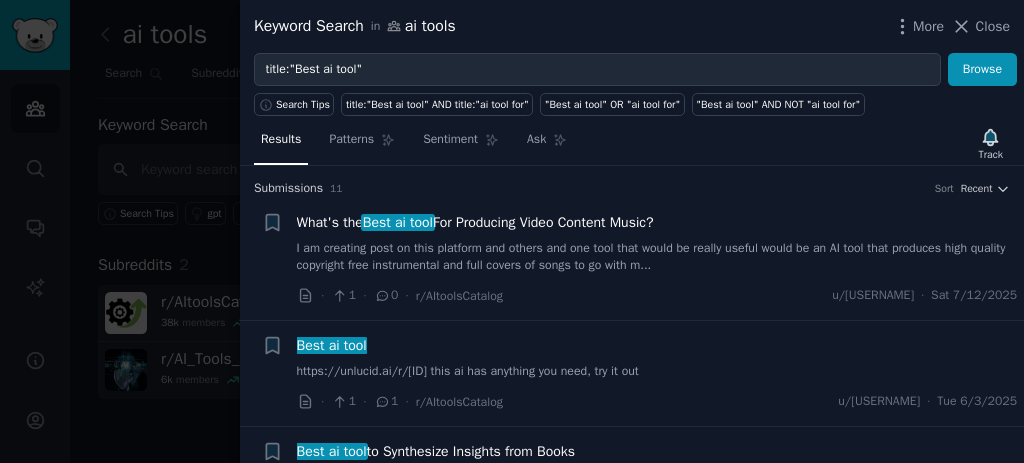click on "What's the  Best ai tool  For Producing Video Content Music?" at bounding box center (475, 222) 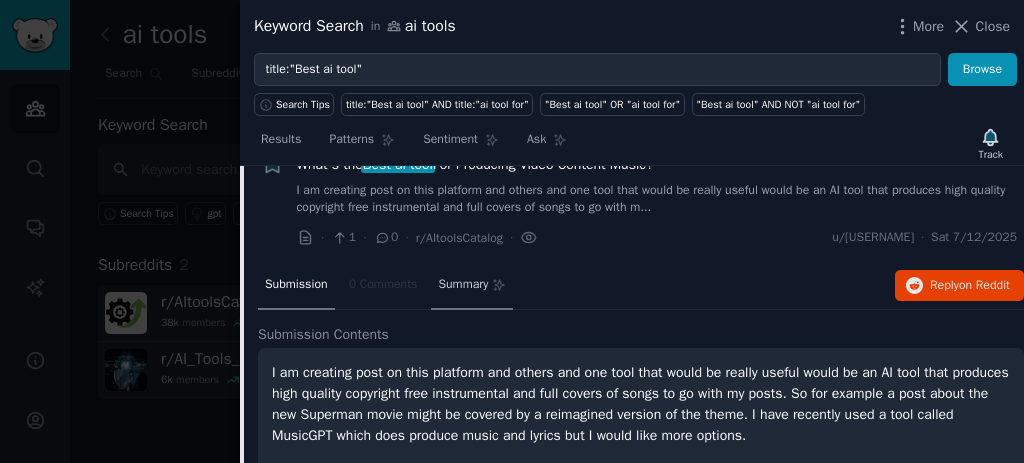 scroll, scrollTop: 0, scrollLeft: 0, axis: both 